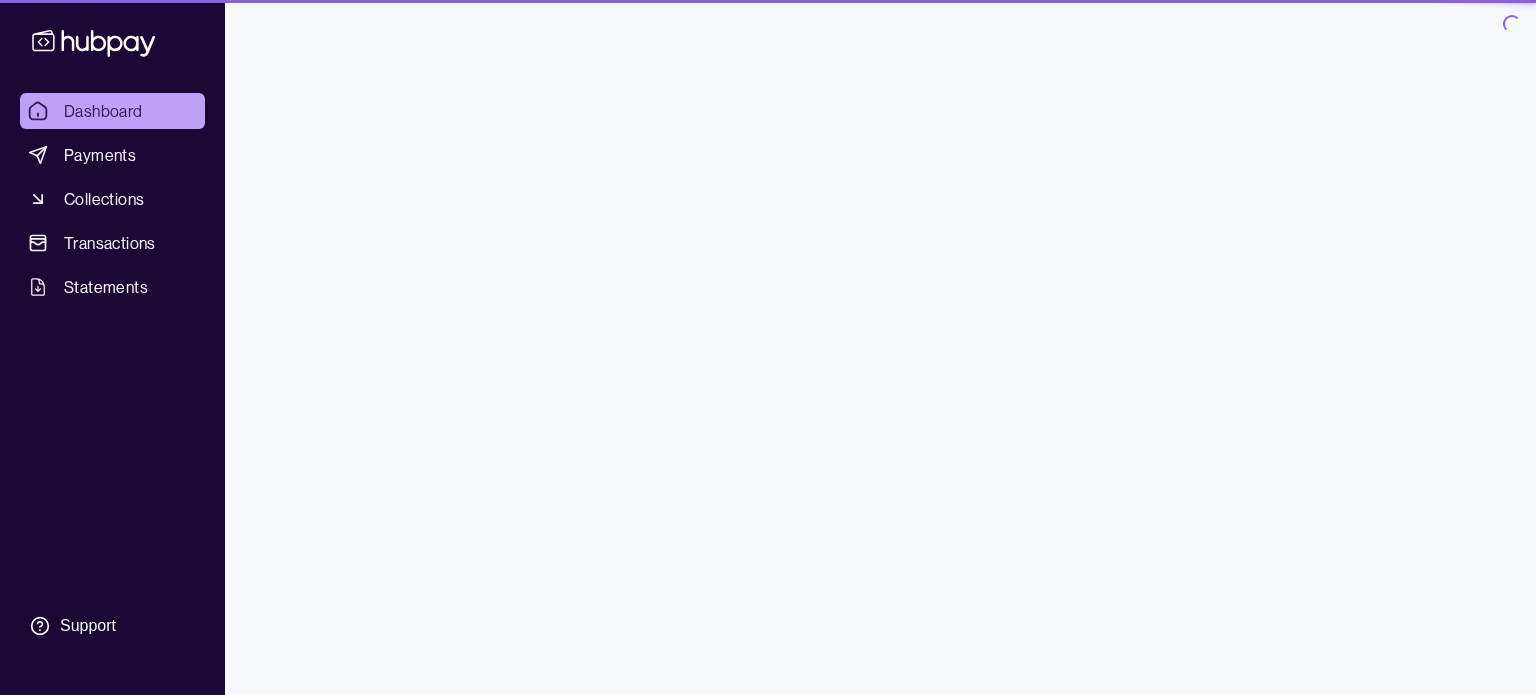 scroll, scrollTop: 0, scrollLeft: 0, axis: both 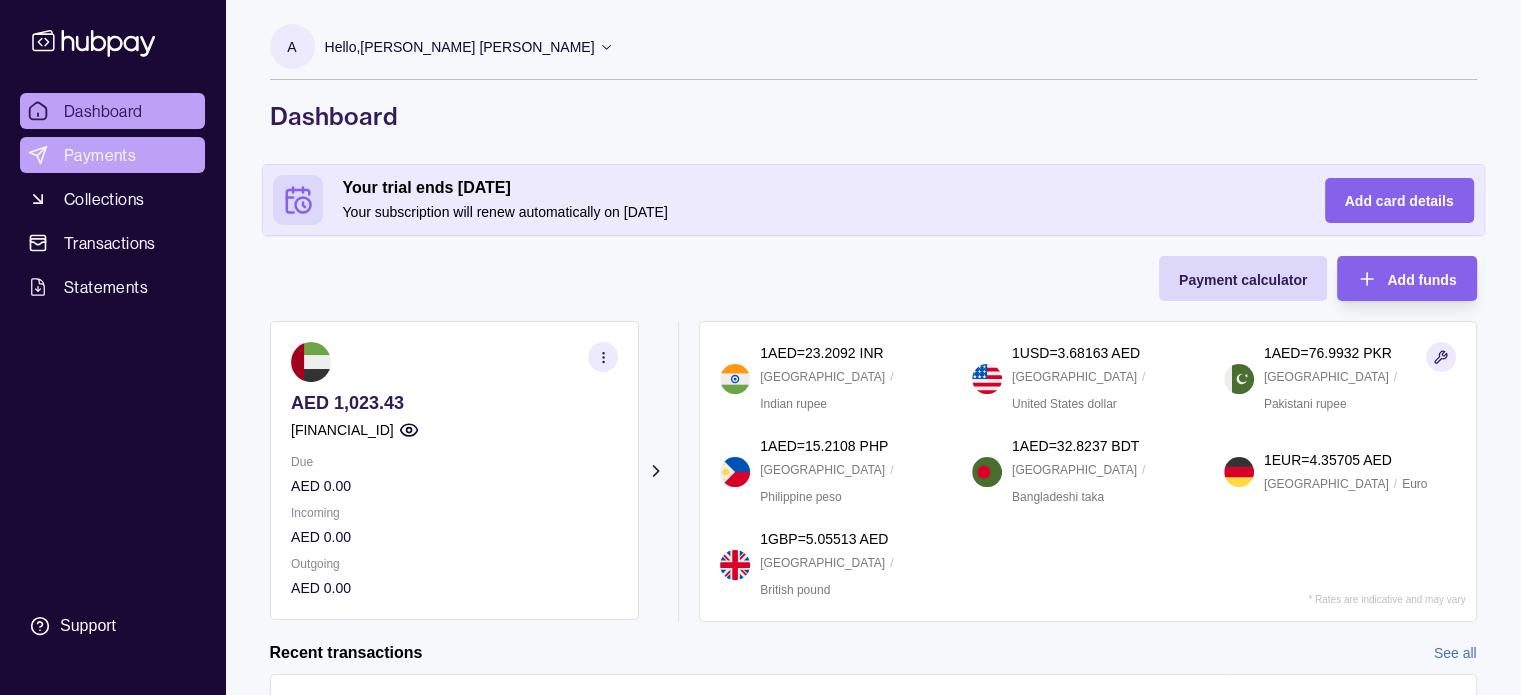 click on "Payments" at bounding box center [100, 155] 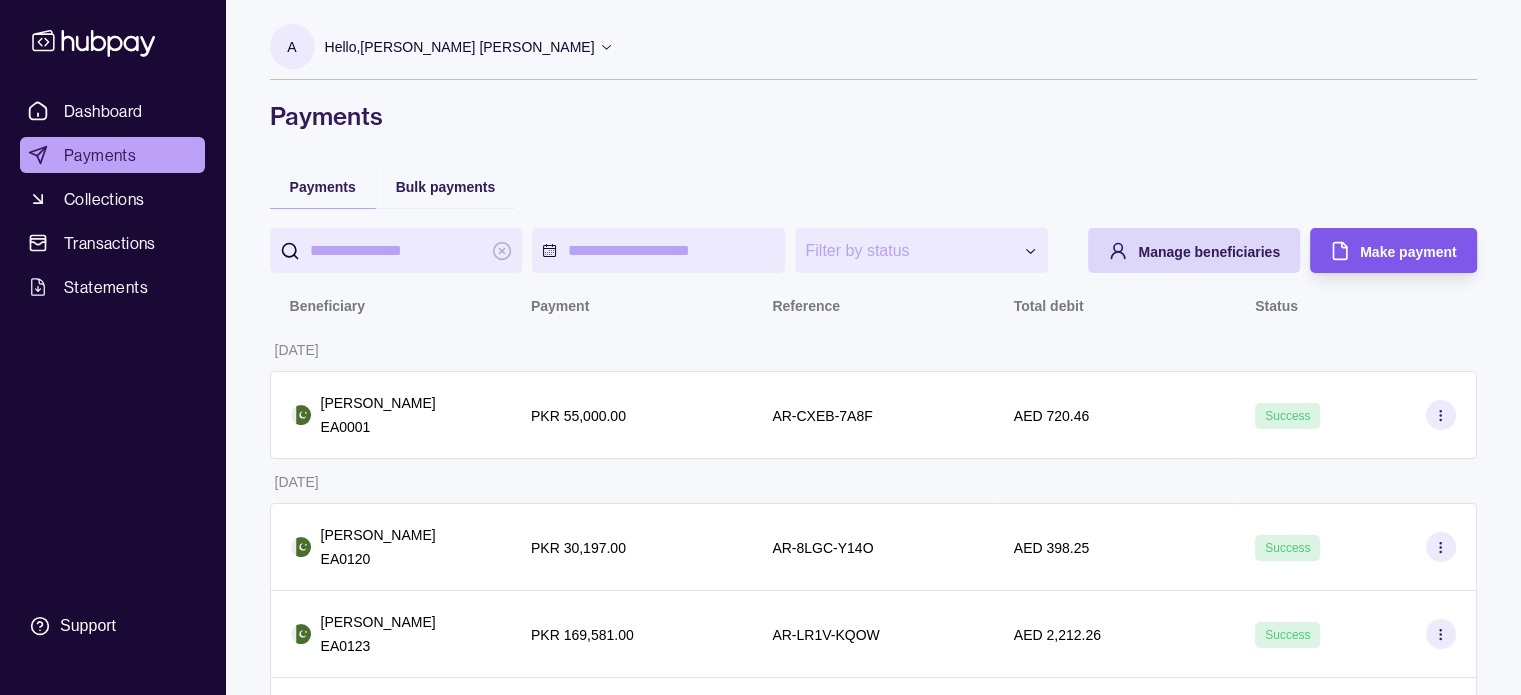 click on "Make payment" at bounding box center [1408, 252] 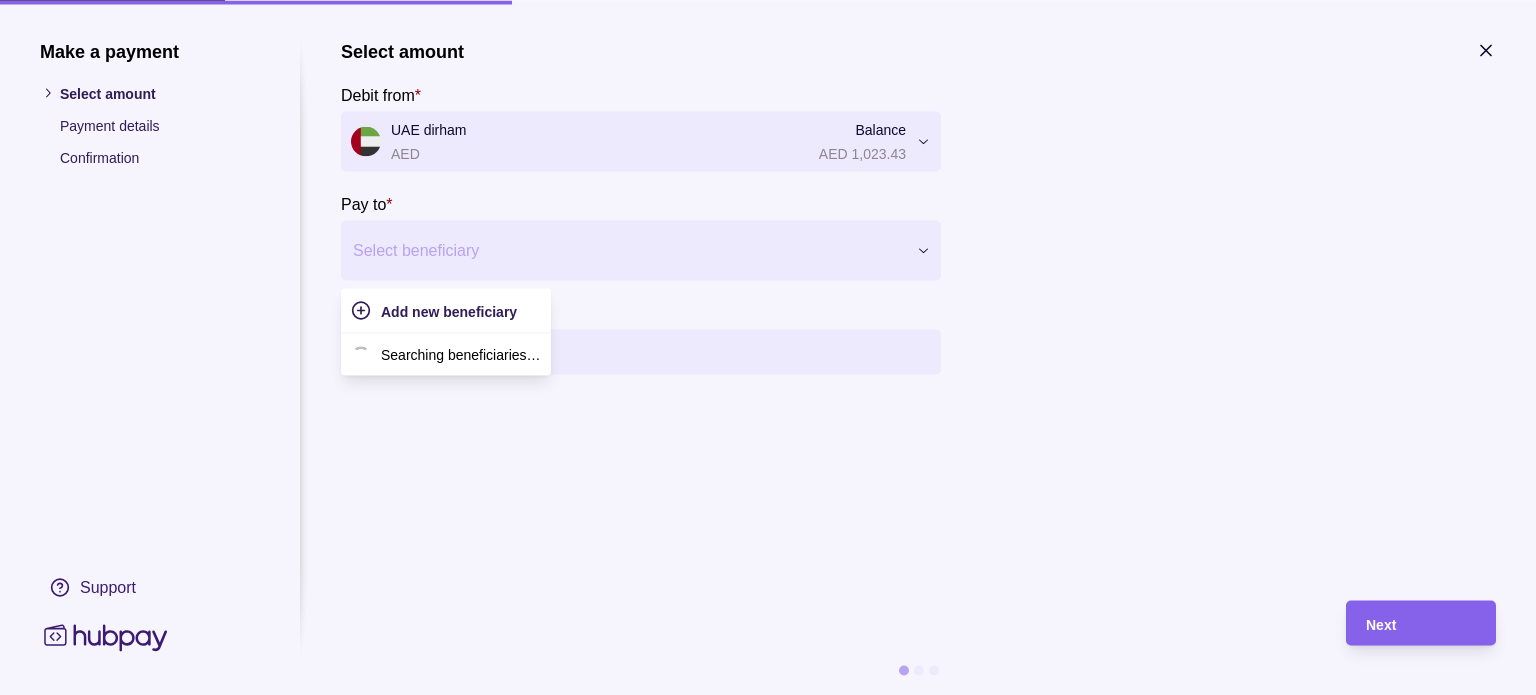 click at bounding box center [628, 250] 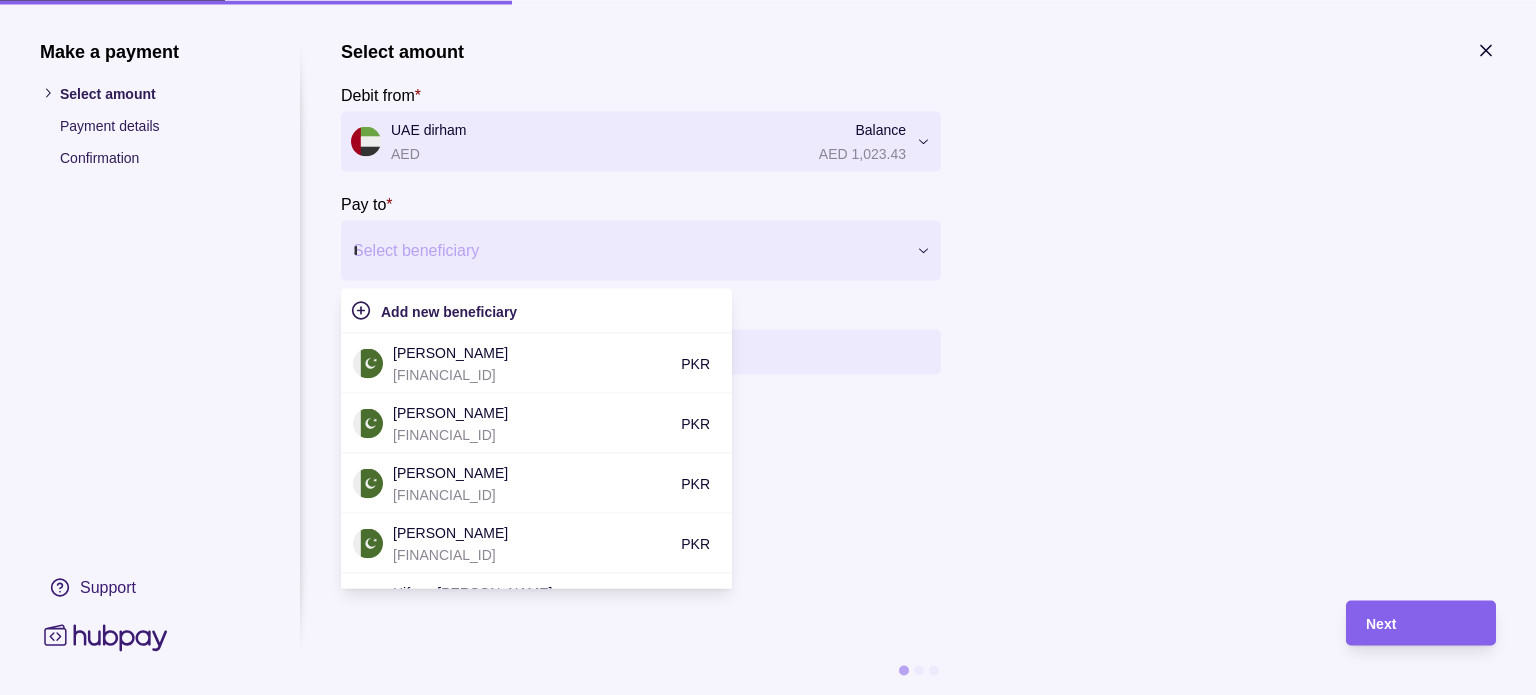 type on "**" 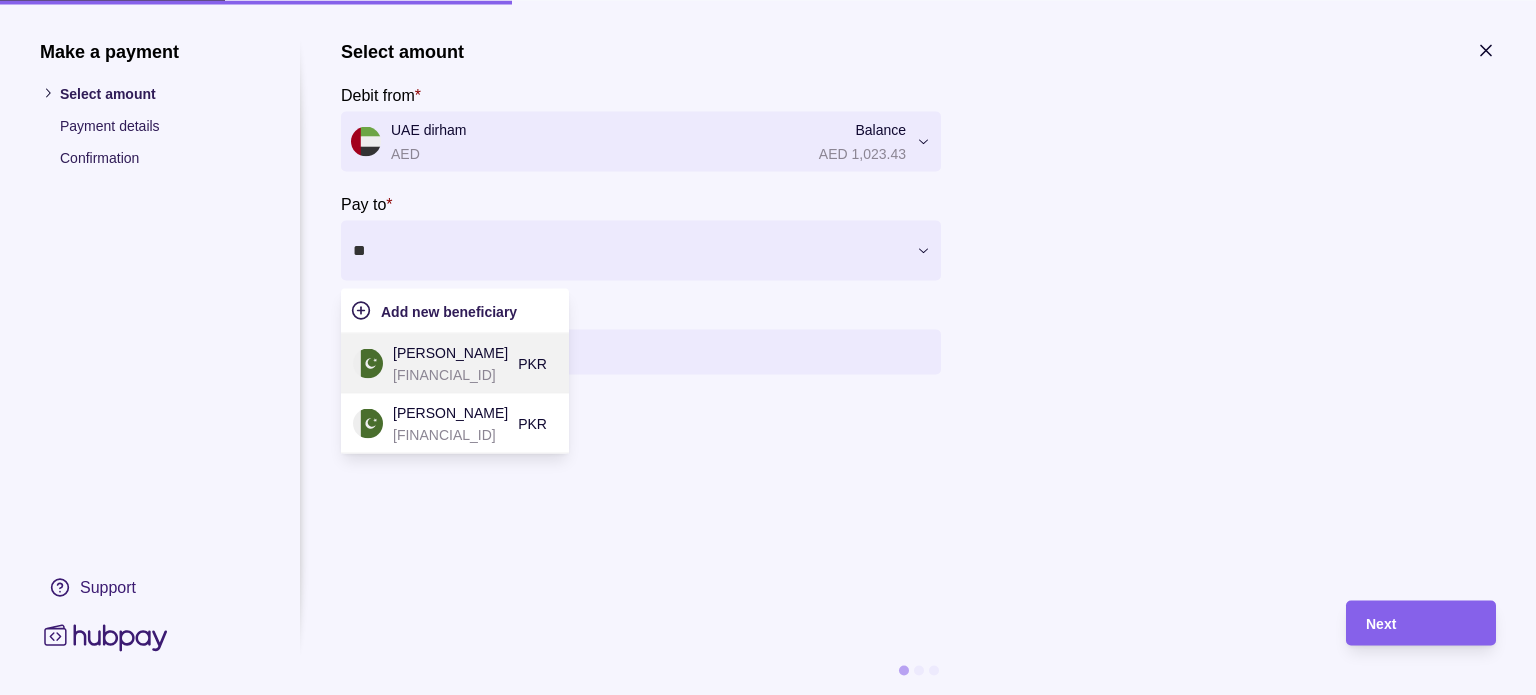 click on "[FINANCIAL_ID]" at bounding box center (450, 374) 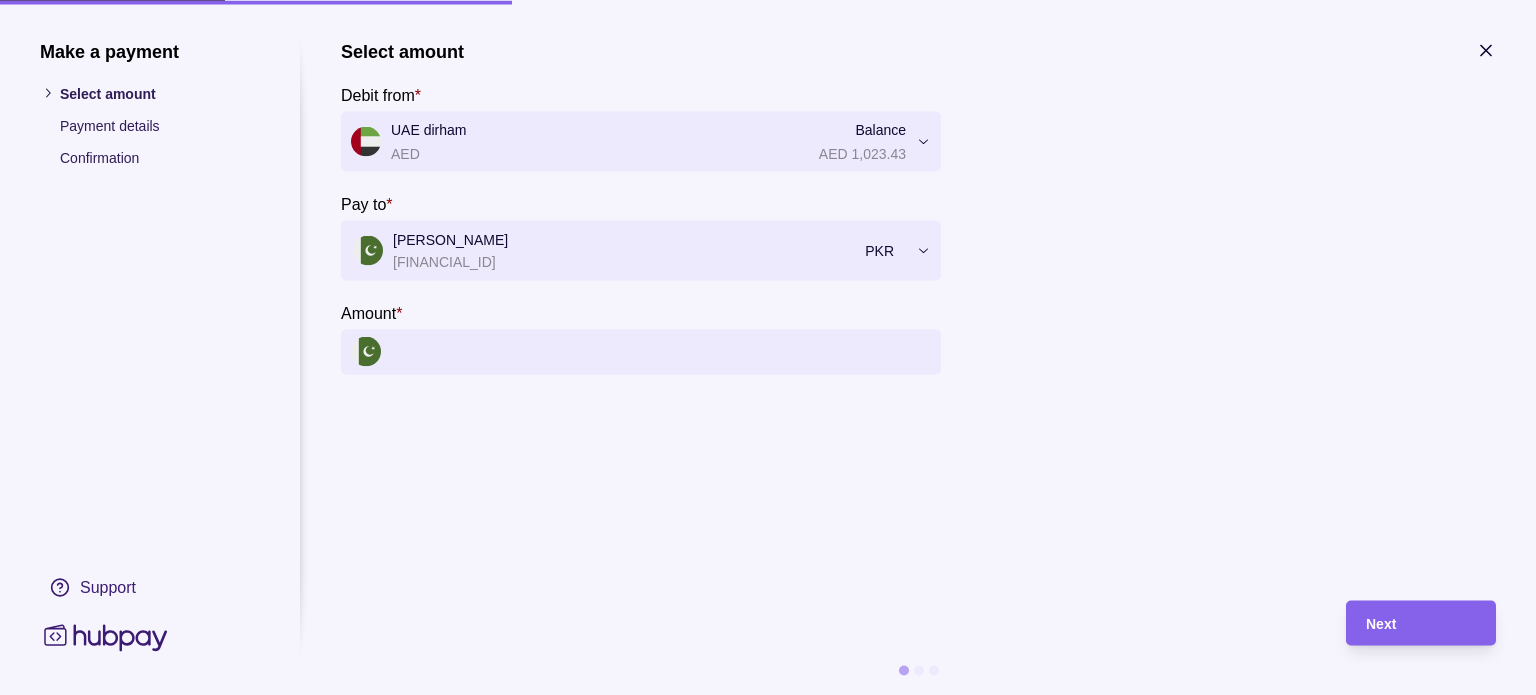 click on "Amount  *" at bounding box center (661, 351) 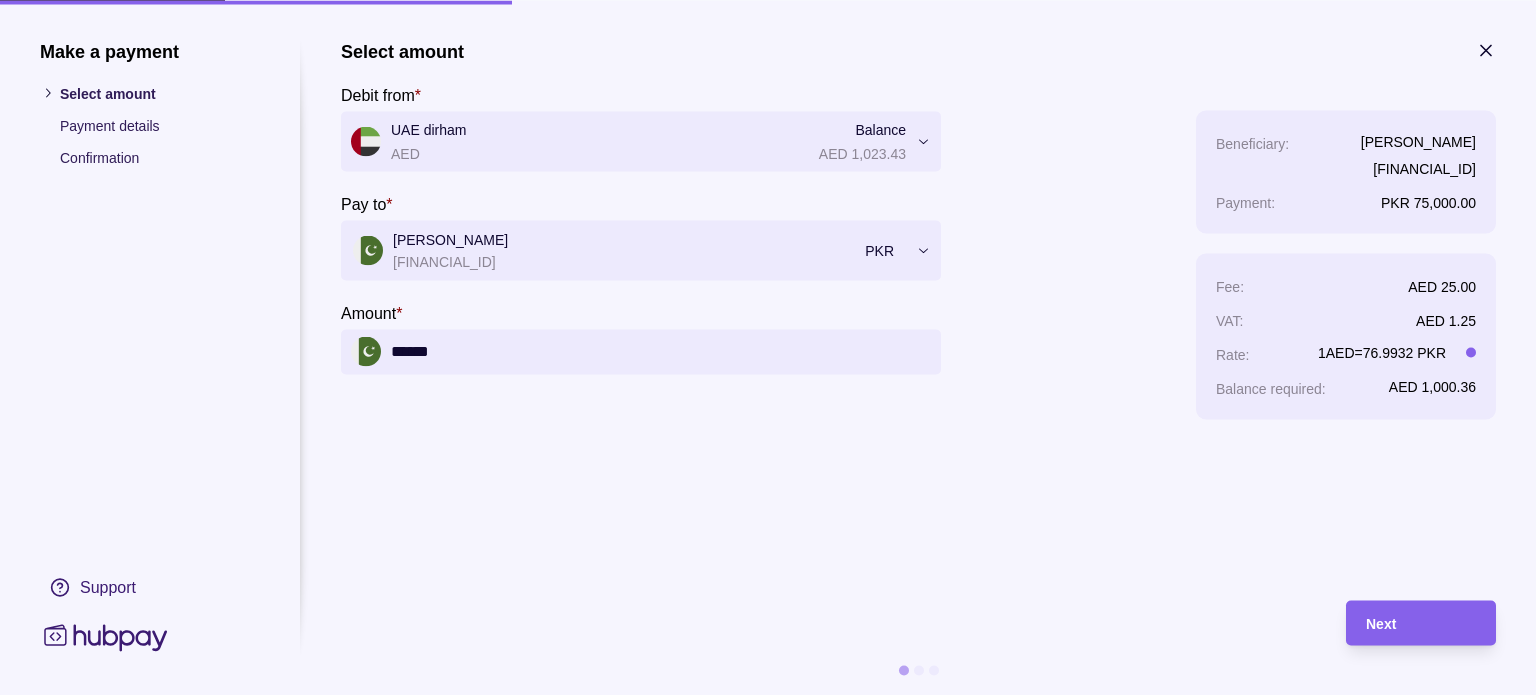 type on "******" 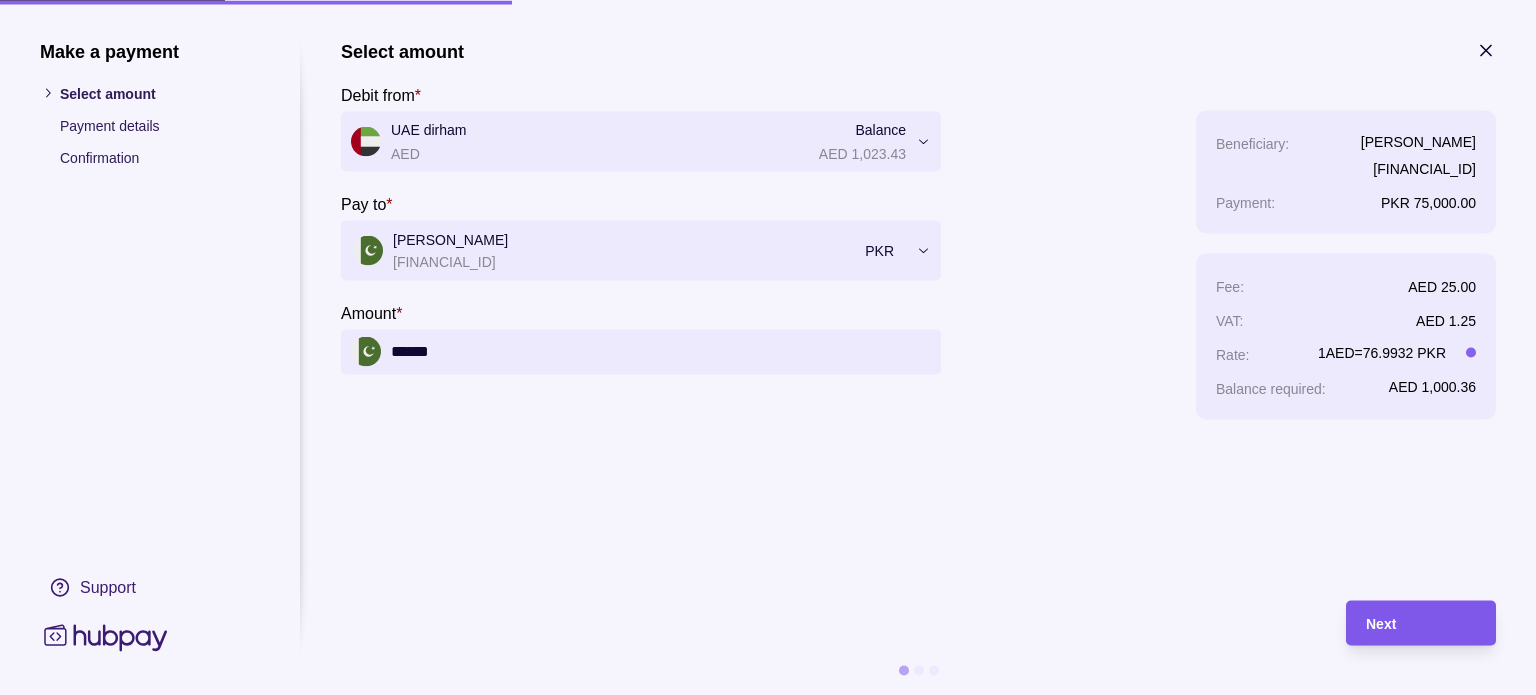 click on "Next" at bounding box center (1381, 624) 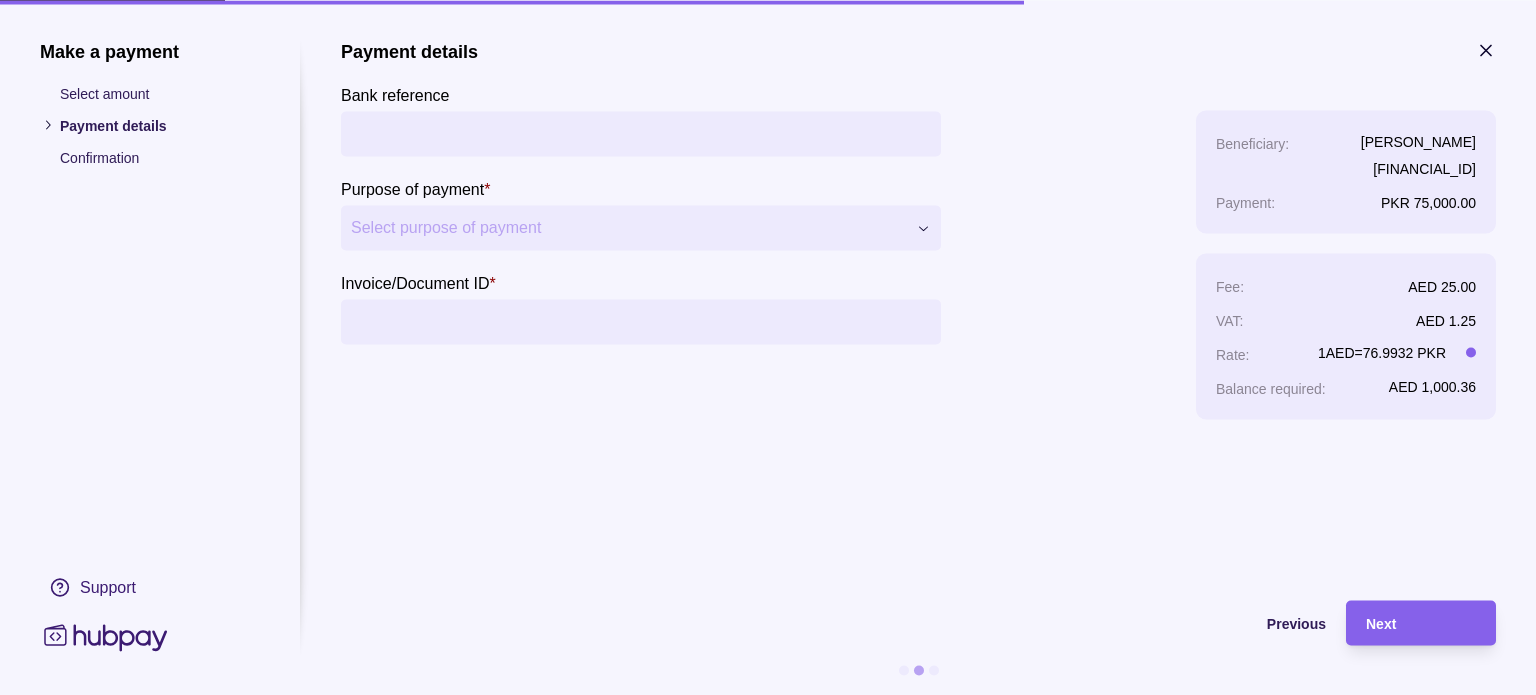 click on "Bank reference" at bounding box center [641, 133] 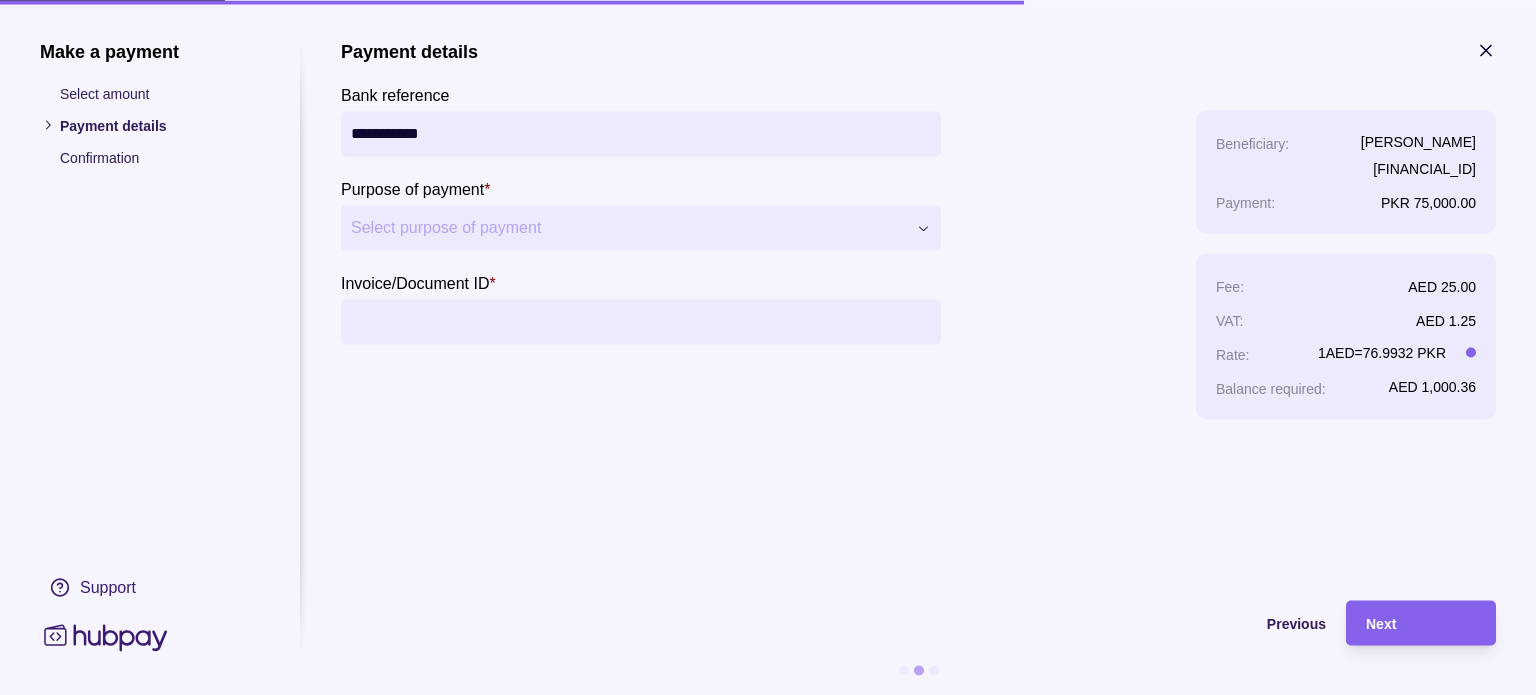 type on "**********" 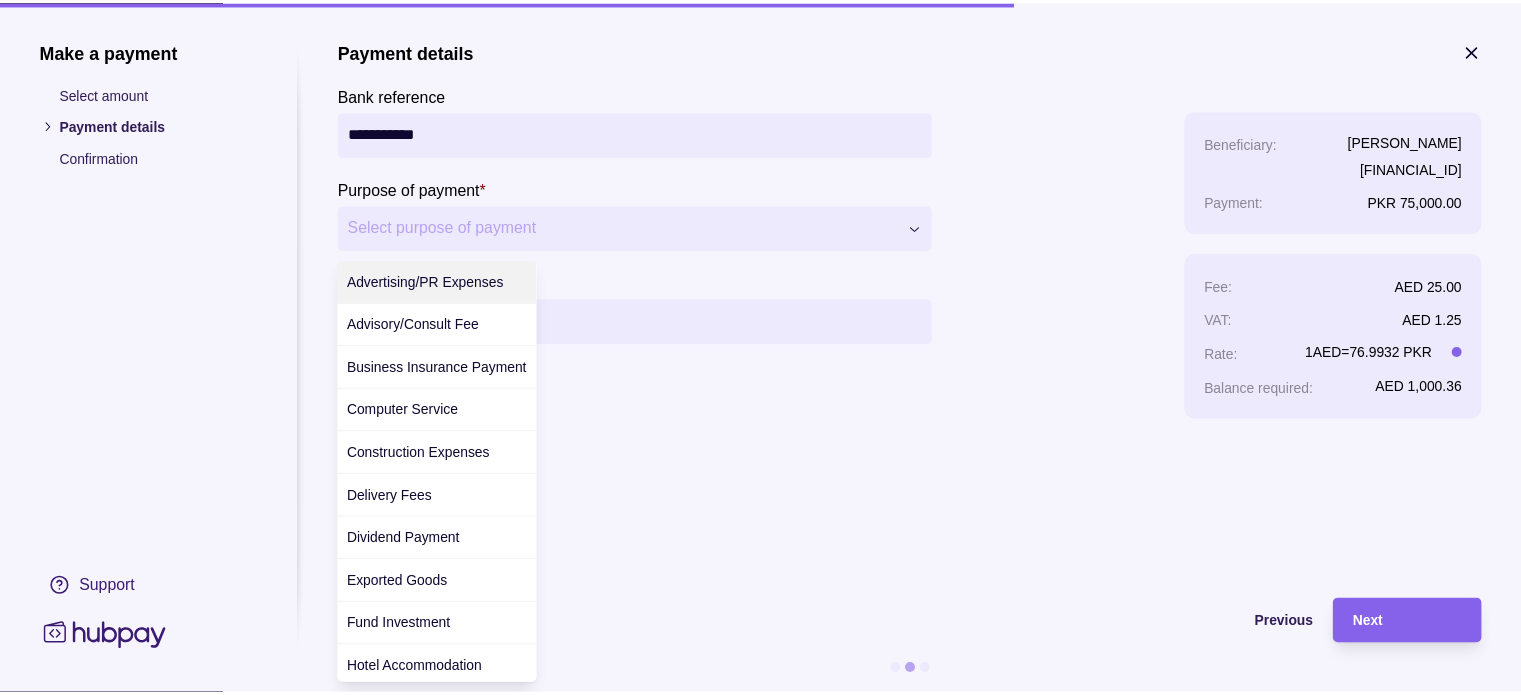 scroll, scrollTop: 708, scrollLeft: 0, axis: vertical 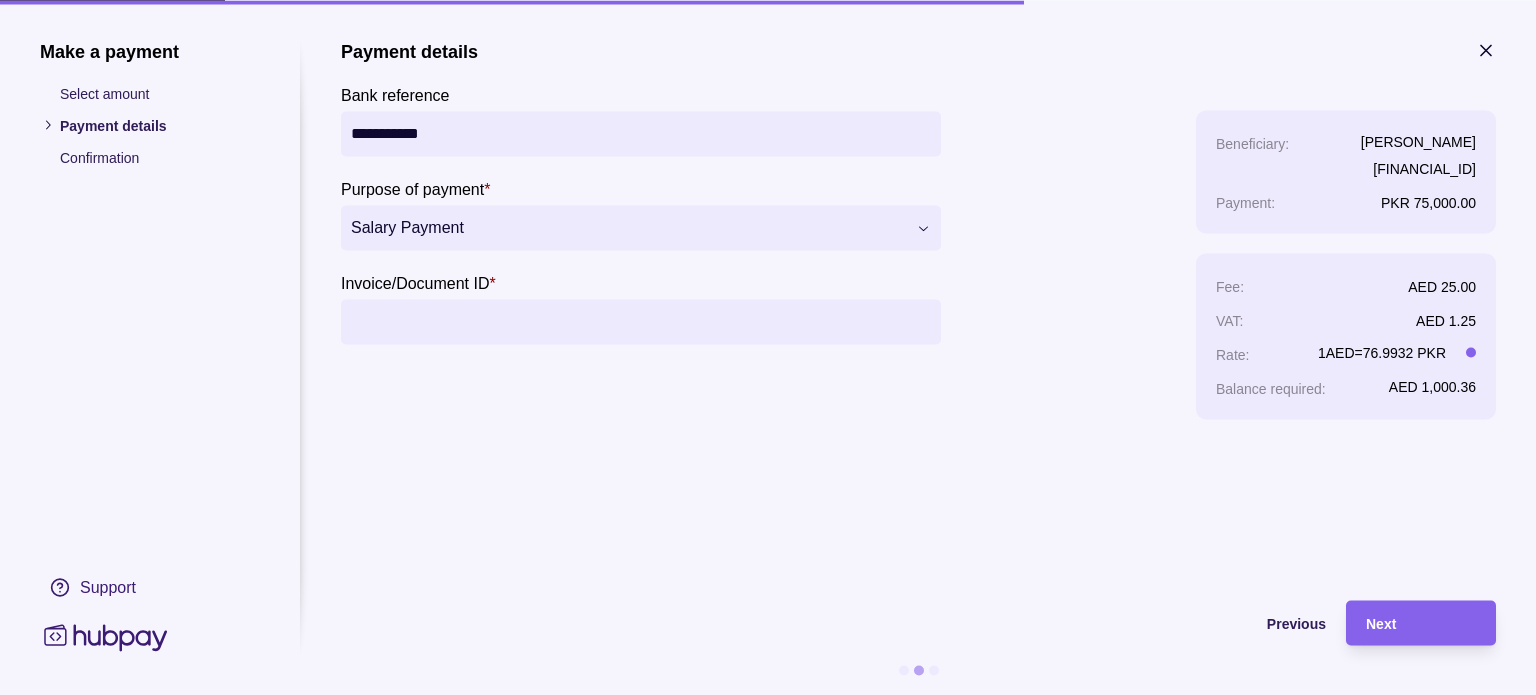 click on "Invoice/Document ID  *" at bounding box center [641, 321] 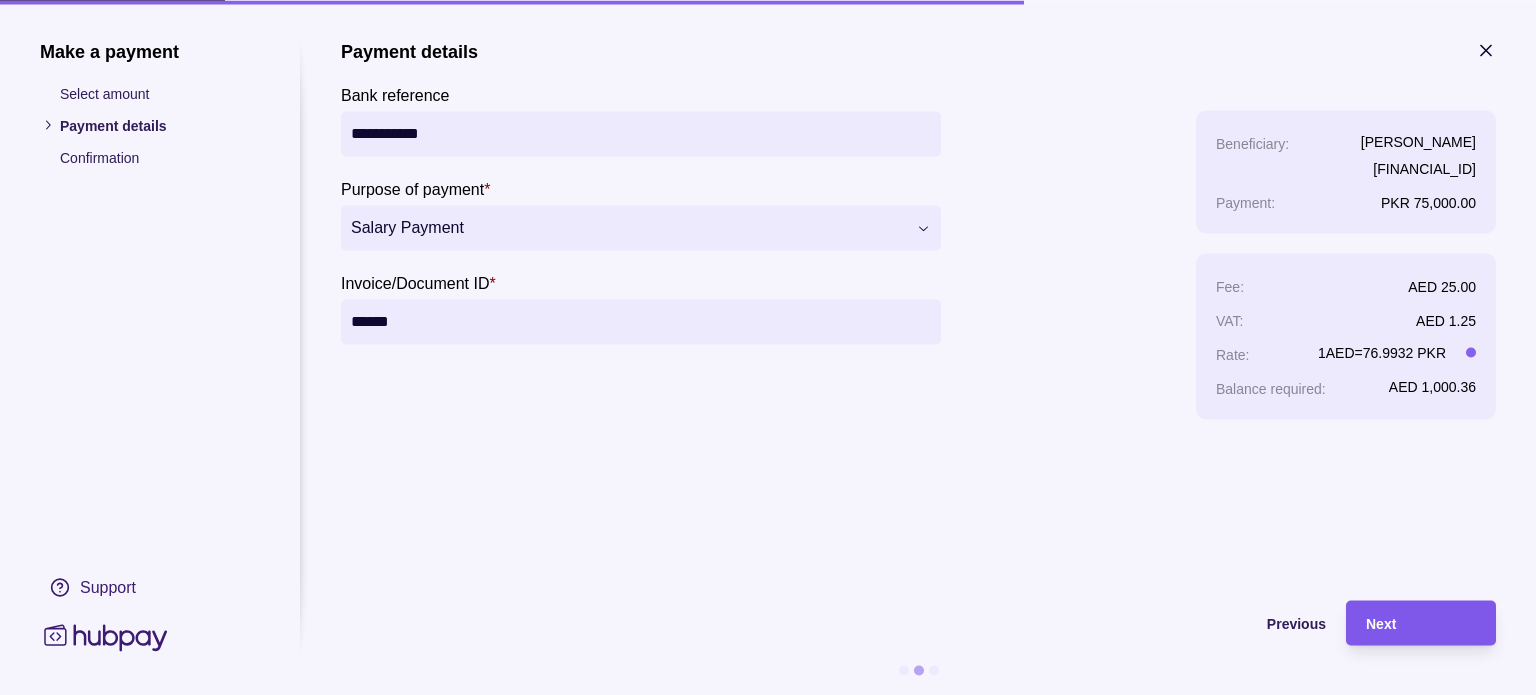 type on "******" 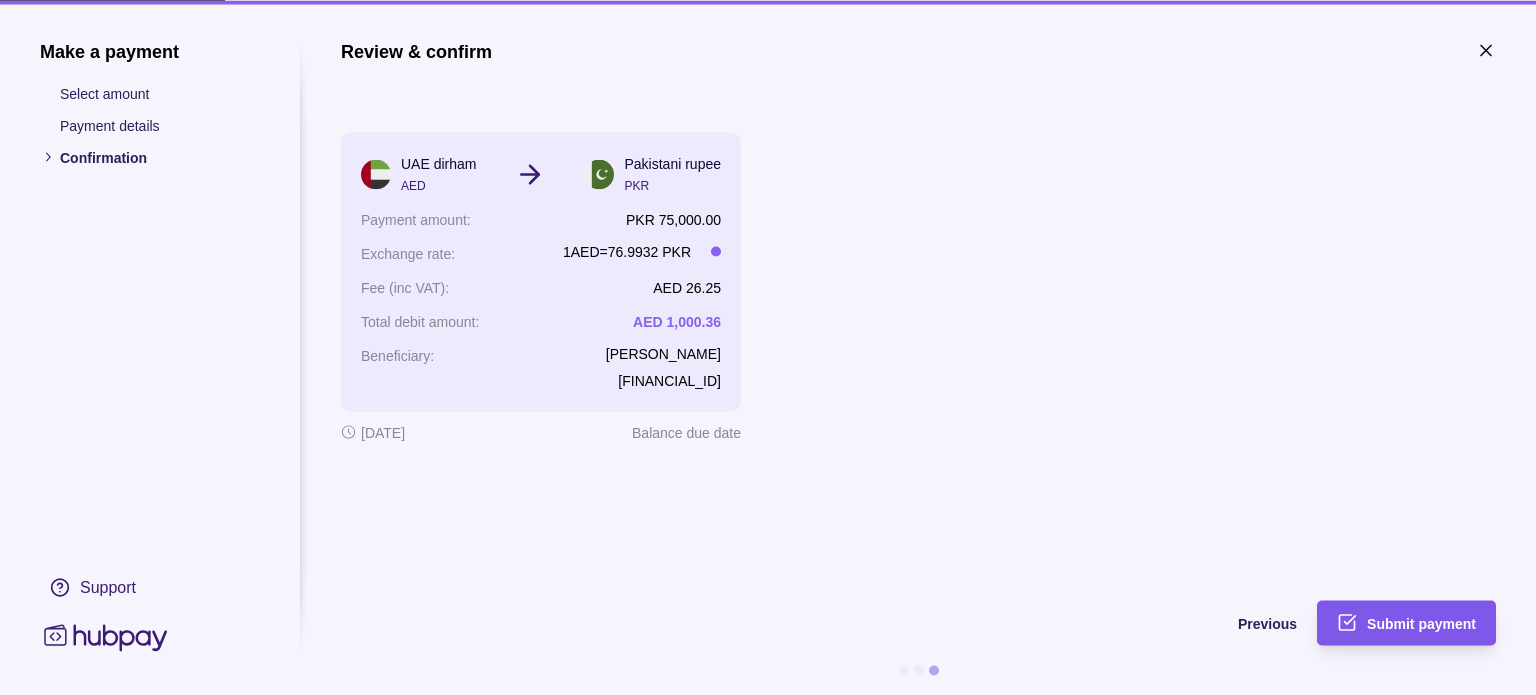click on "Submit payment" at bounding box center [1421, 624] 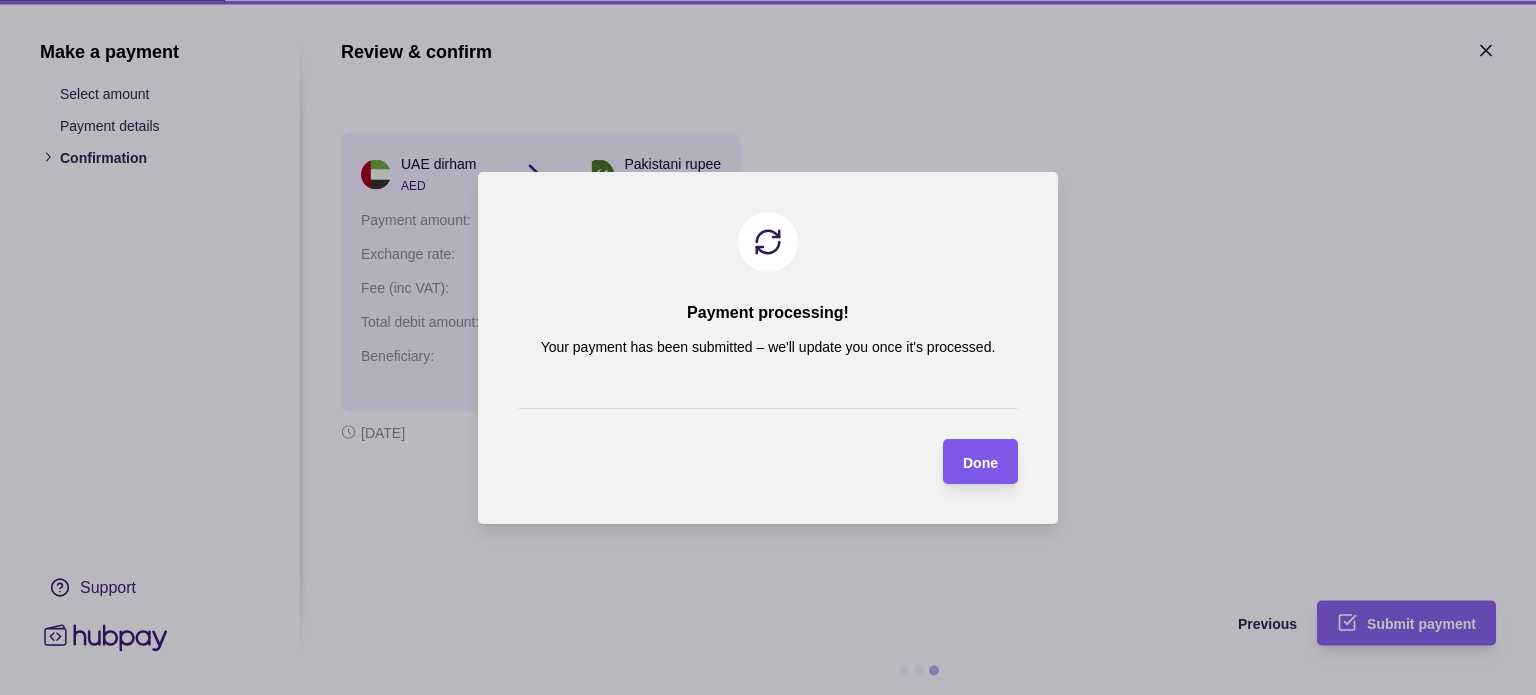 click on "Done" at bounding box center [980, 462] 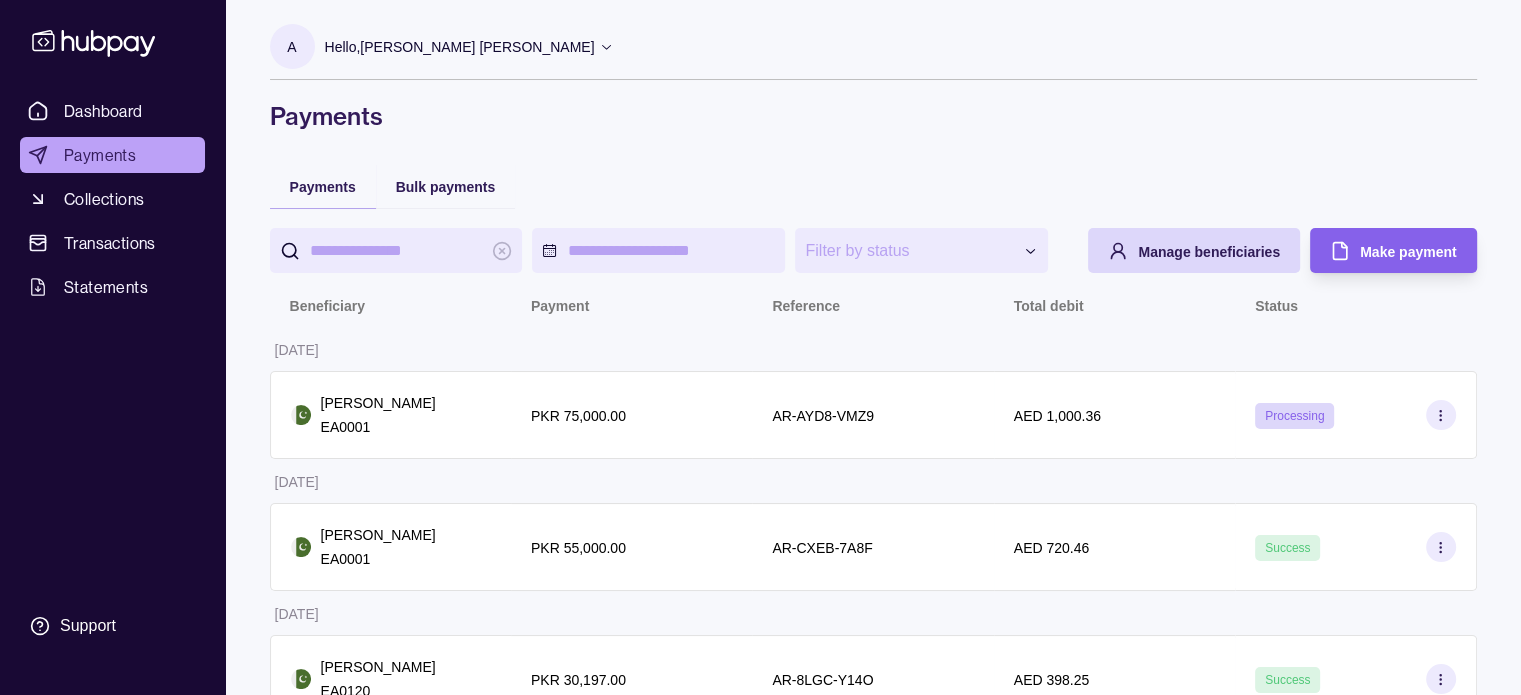 click on "Payments" at bounding box center [112, 155] 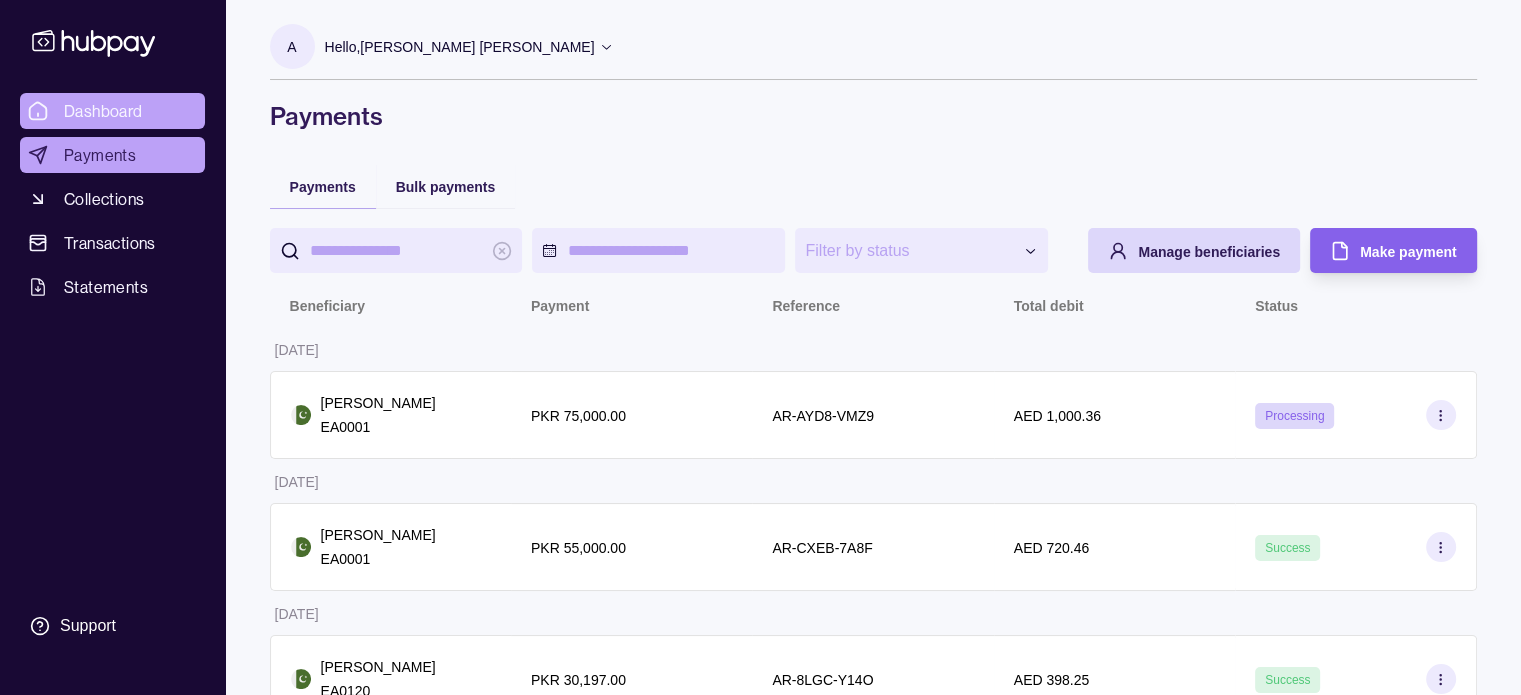 click on "Dashboard" at bounding box center [103, 111] 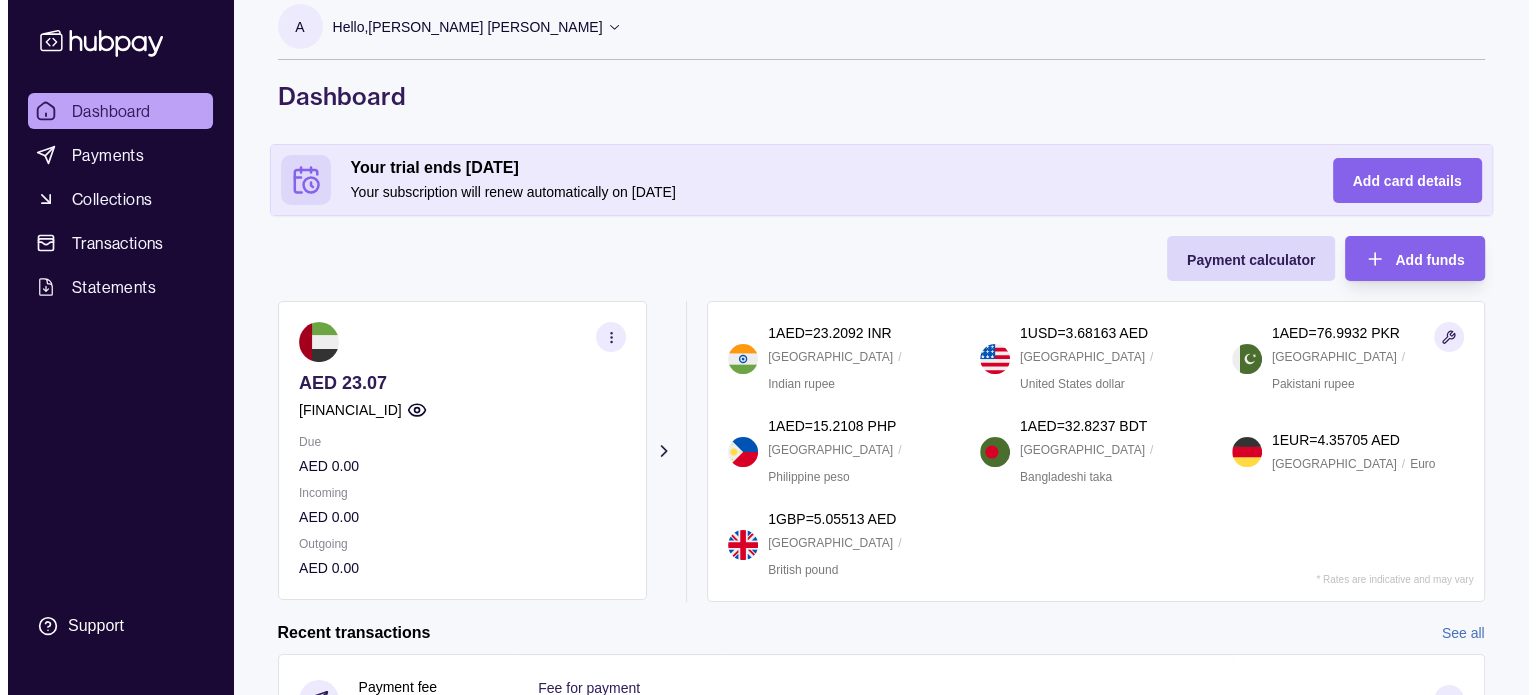 scroll, scrollTop: 0, scrollLeft: 0, axis: both 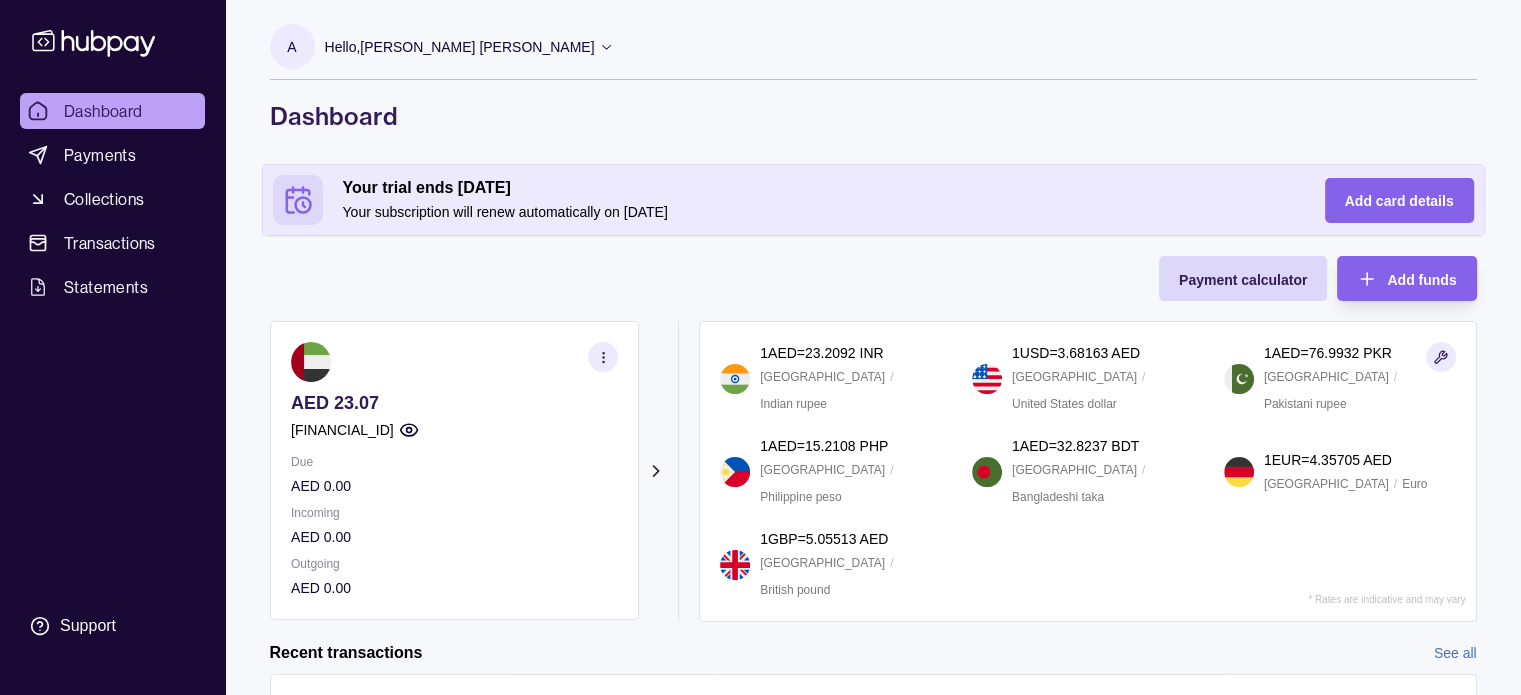 click on "A" at bounding box center [291, 47] 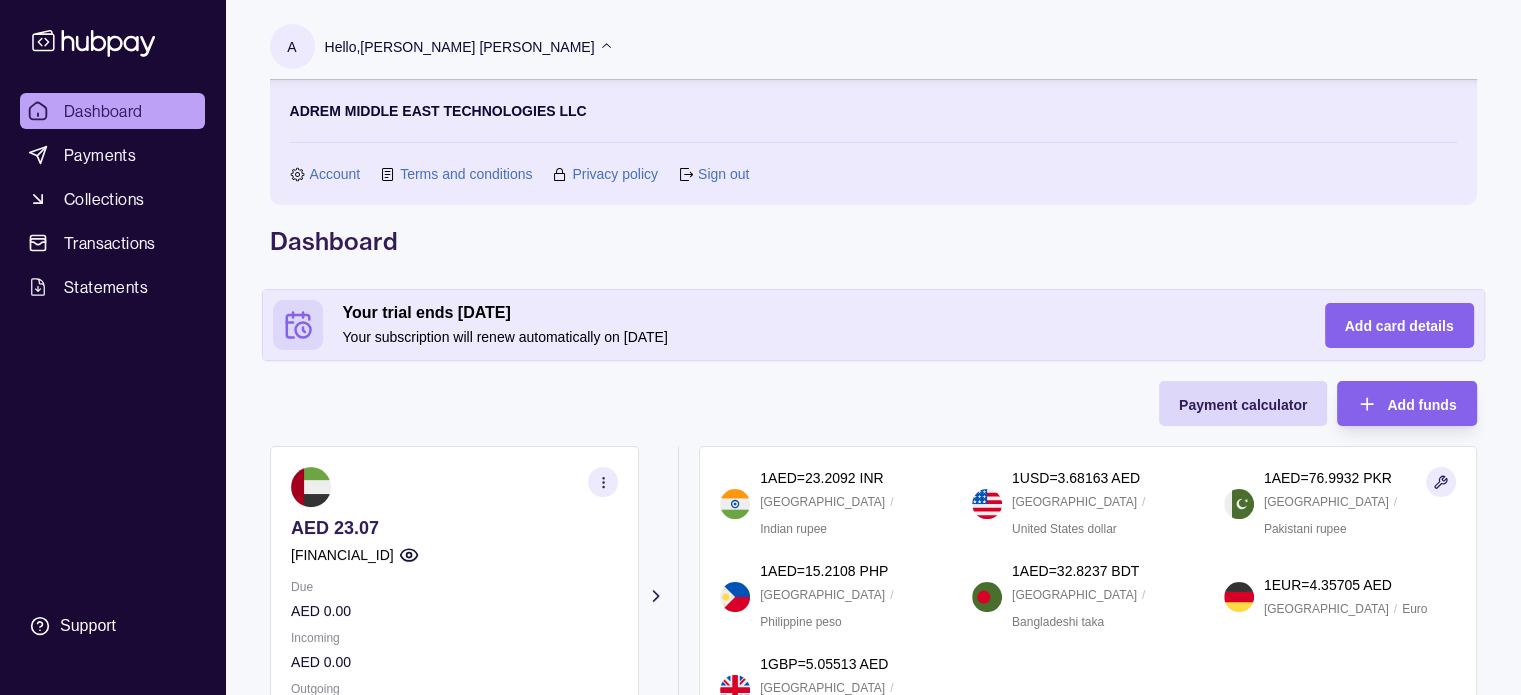 click on "Sign out" at bounding box center [723, 174] 